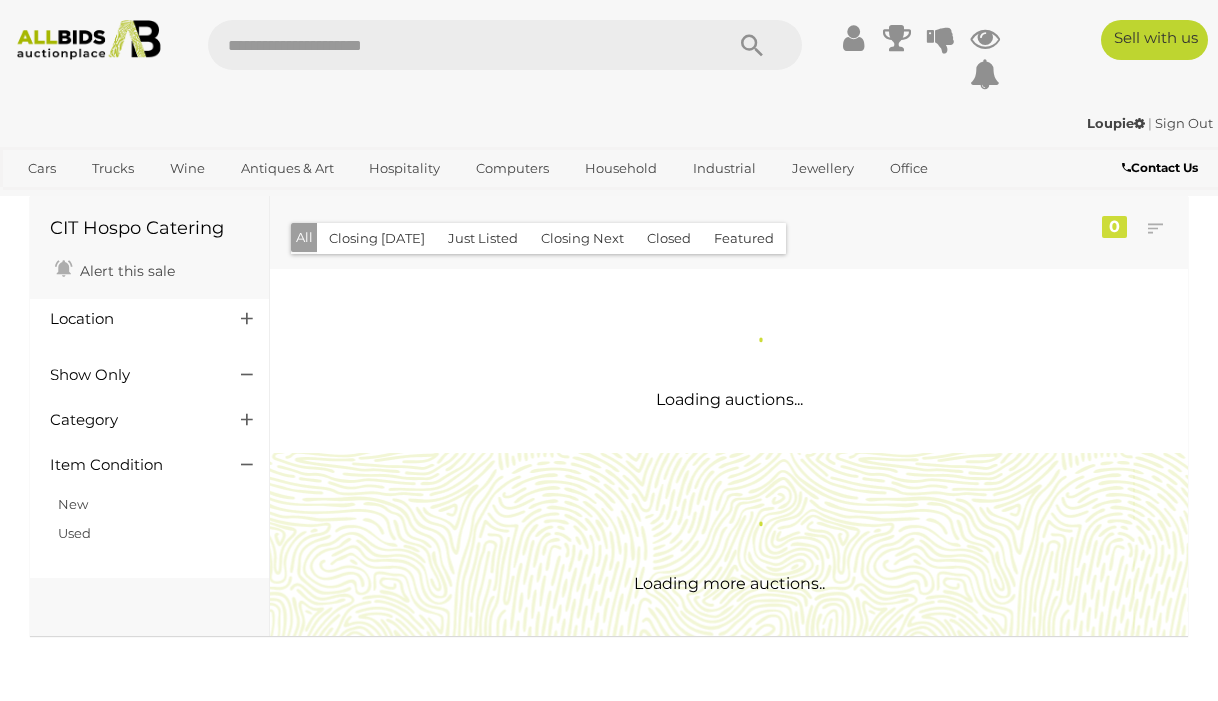 scroll, scrollTop: 0, scrollLeft: 0, axis: both 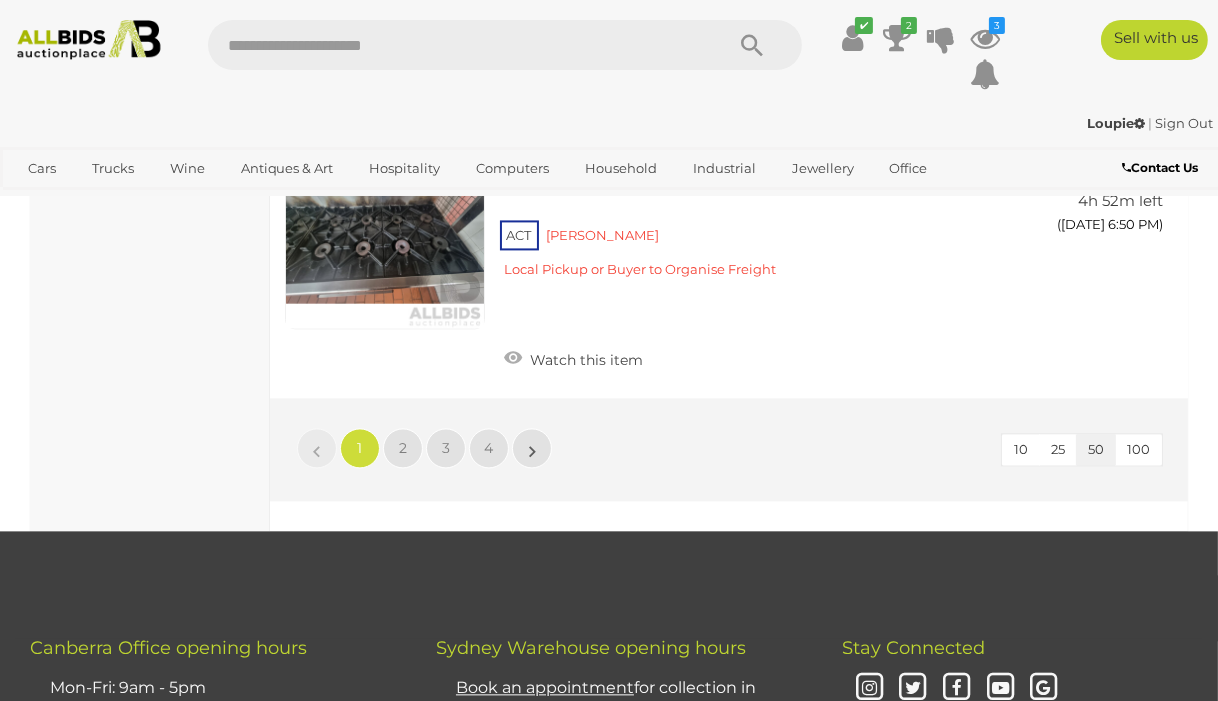click at bounding box center (89, 40) 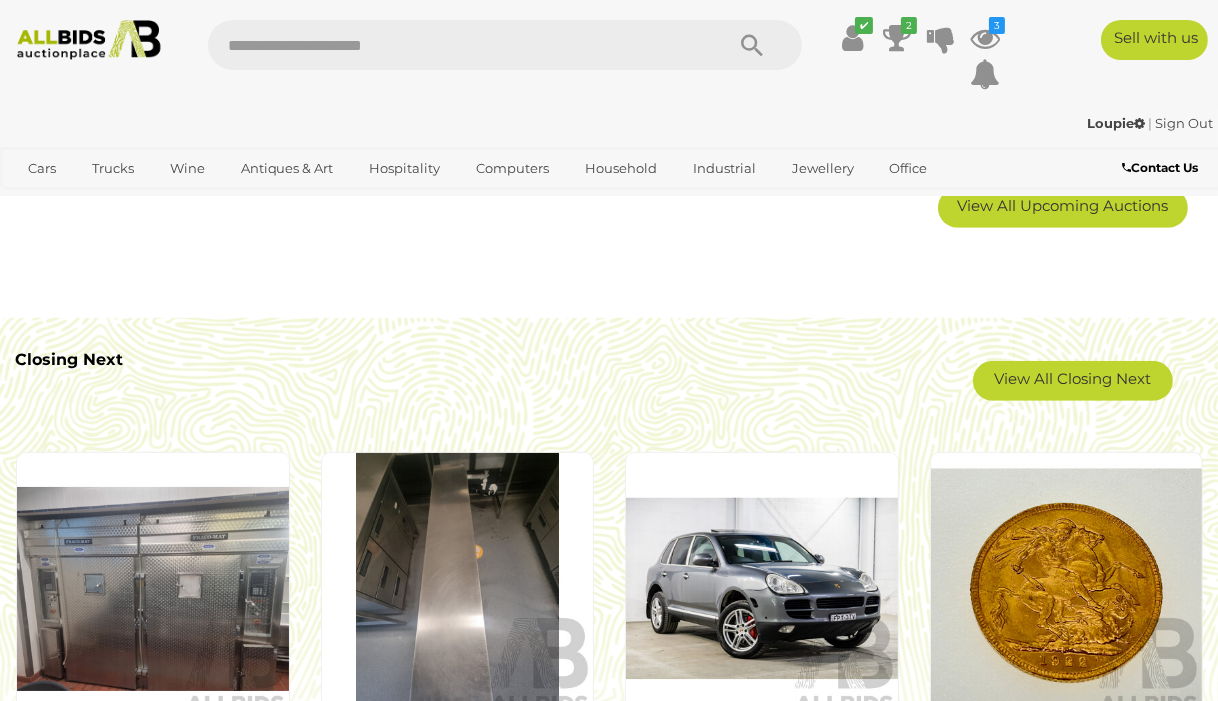 scroll, scrollTop: 1500, scrollLeft: 0, axis: vertical 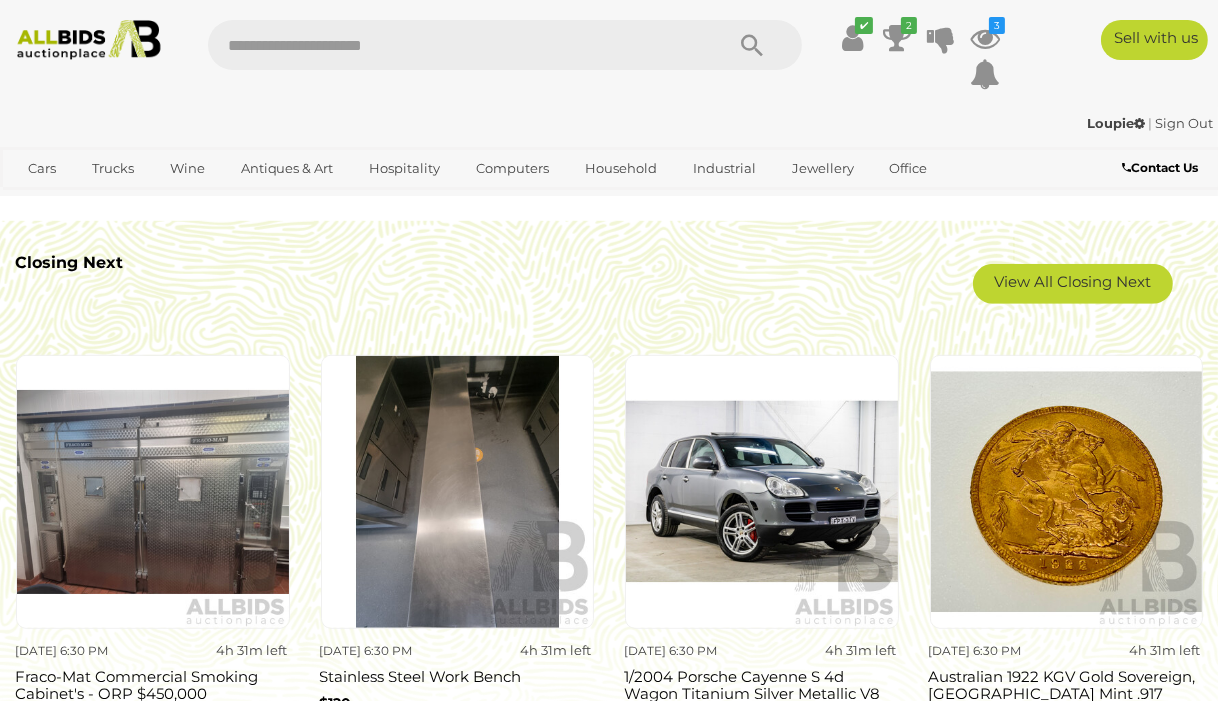 click on "View All Closing Next" at bounding box center [1073, 284] 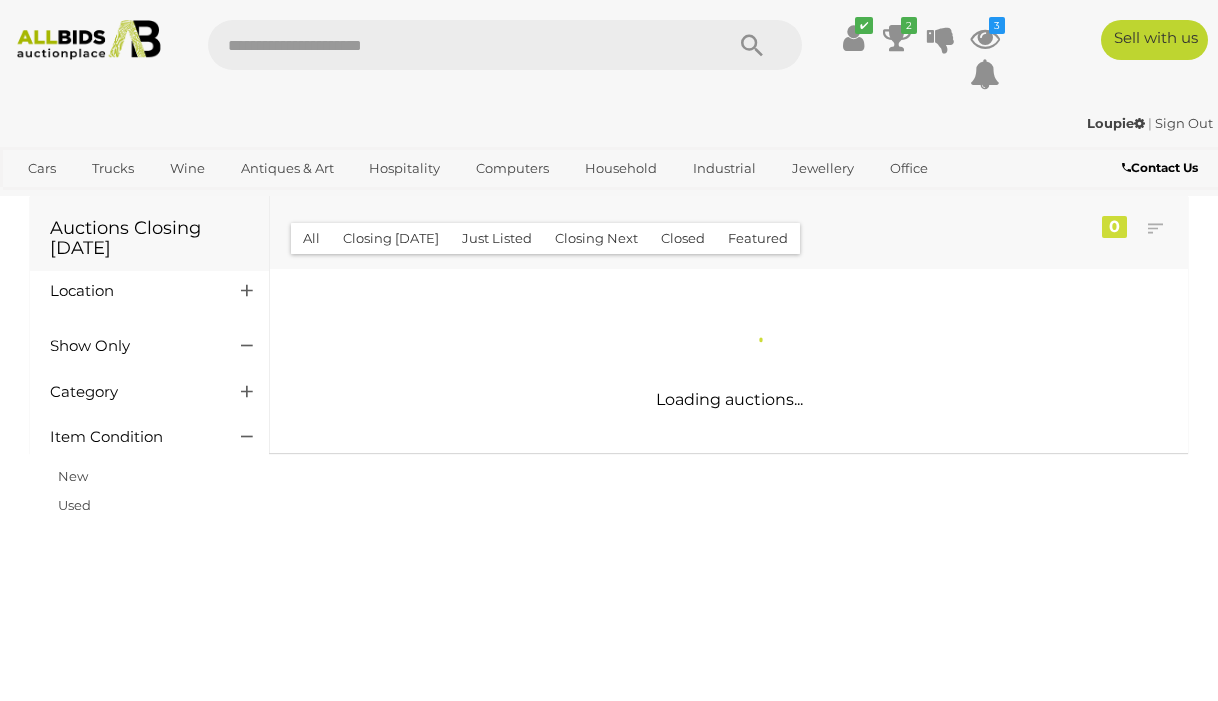 scroll, scrollTop: 0, scrollLeft: 0, axis: both 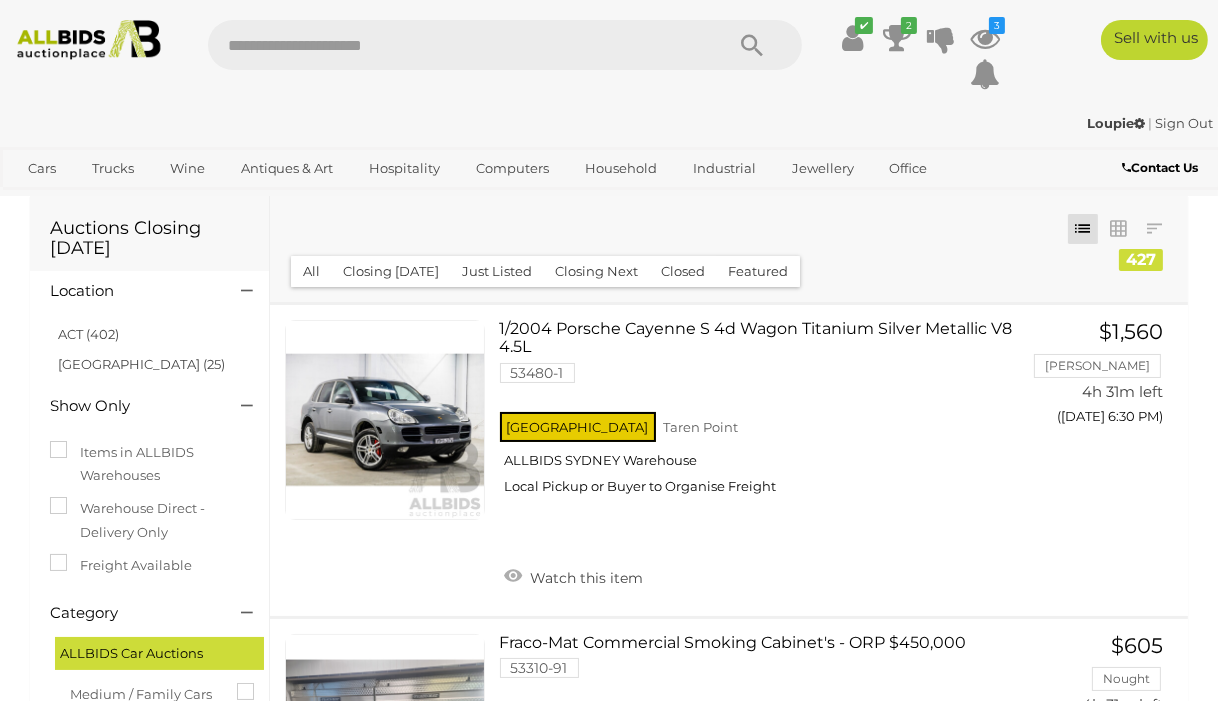 click on "ACT (402)" at bounding box center [88, 334] 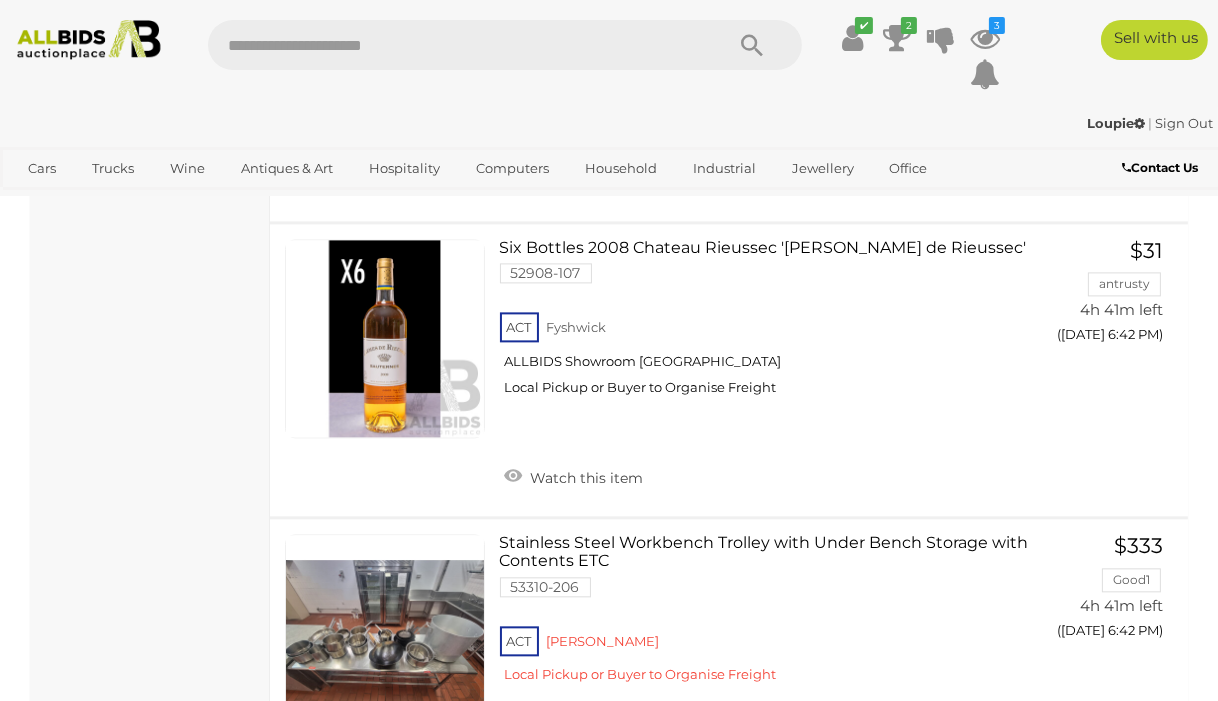 scroll, scrollTop: 13900, scrollLeft: 0, axis: vertical 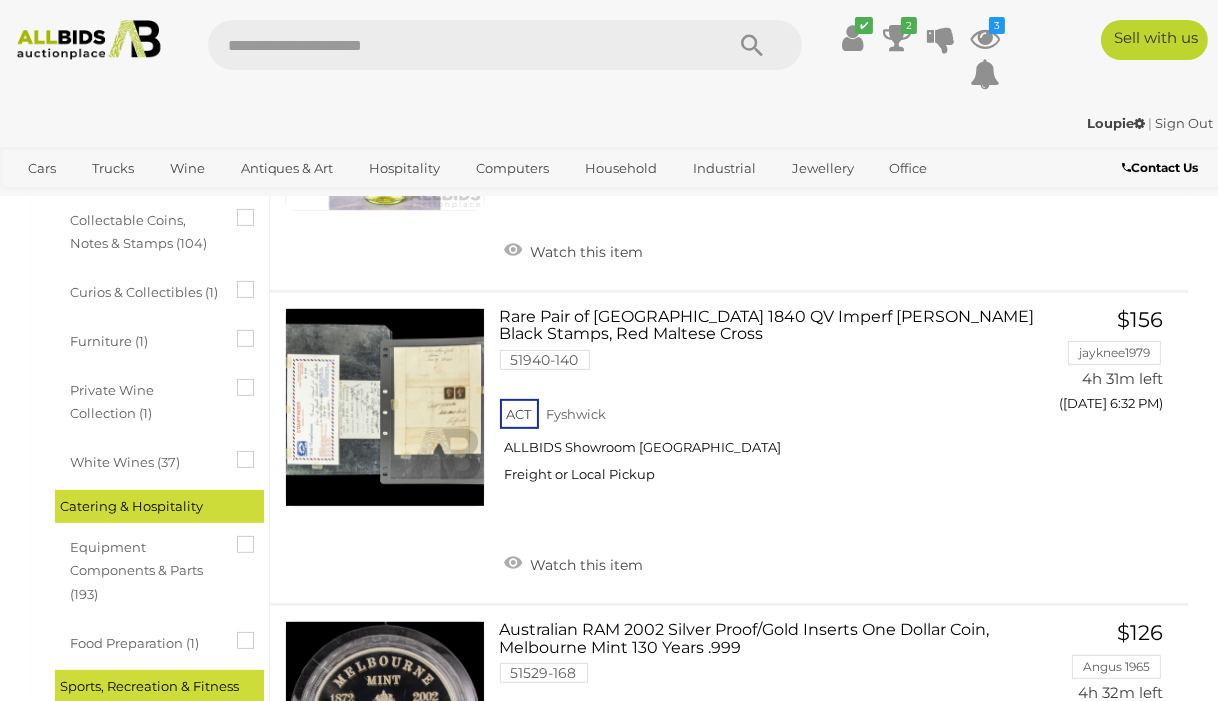 click at bounding box center (237, 281) 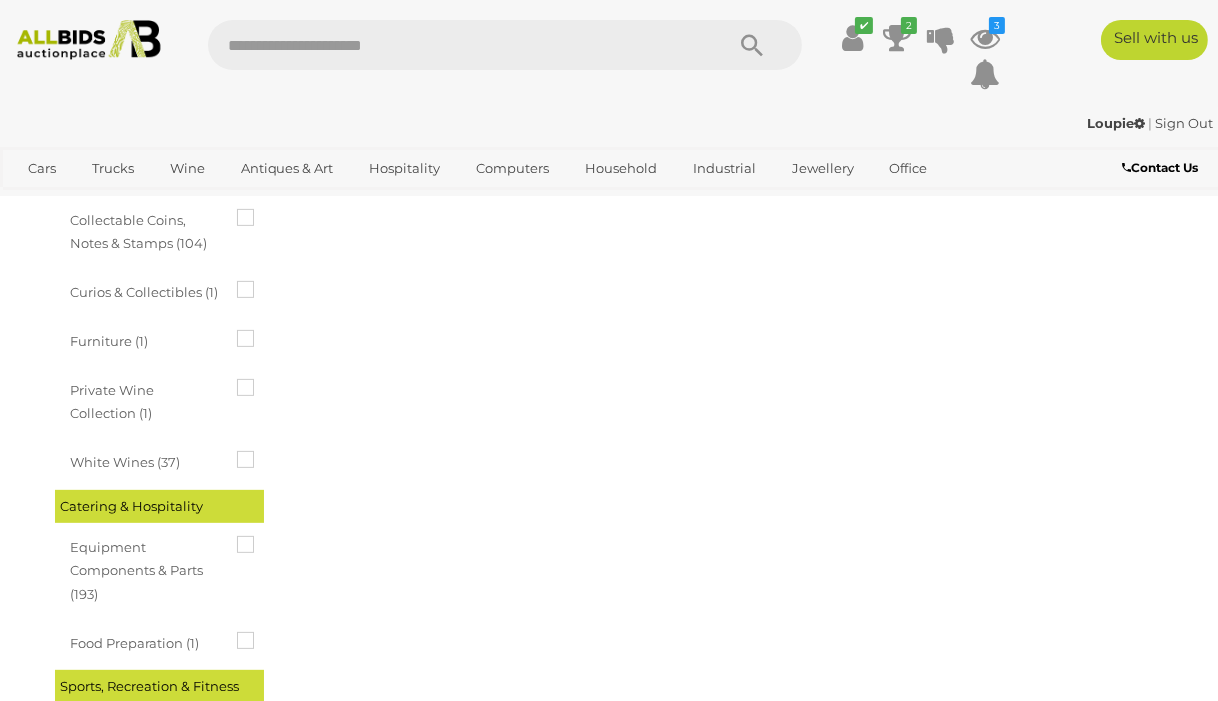 scroll, scrollTop: 0, scrollLeft: 0, axis: both 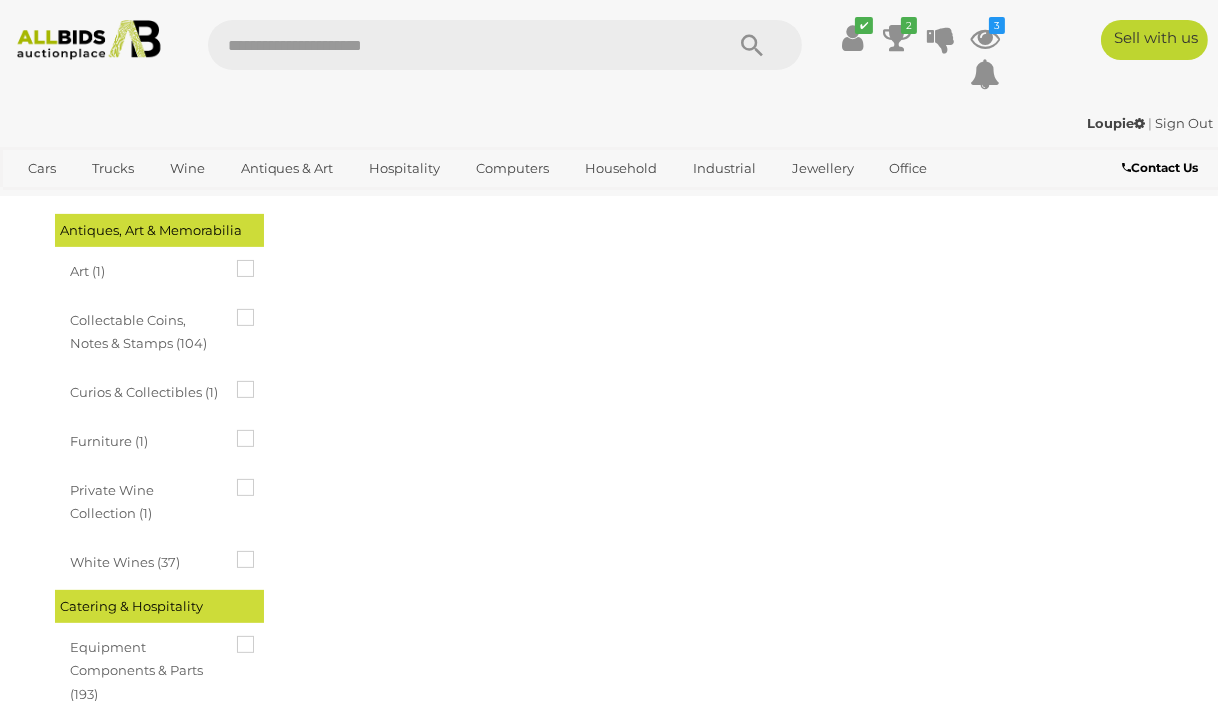 click at bounding box center [237, 430] 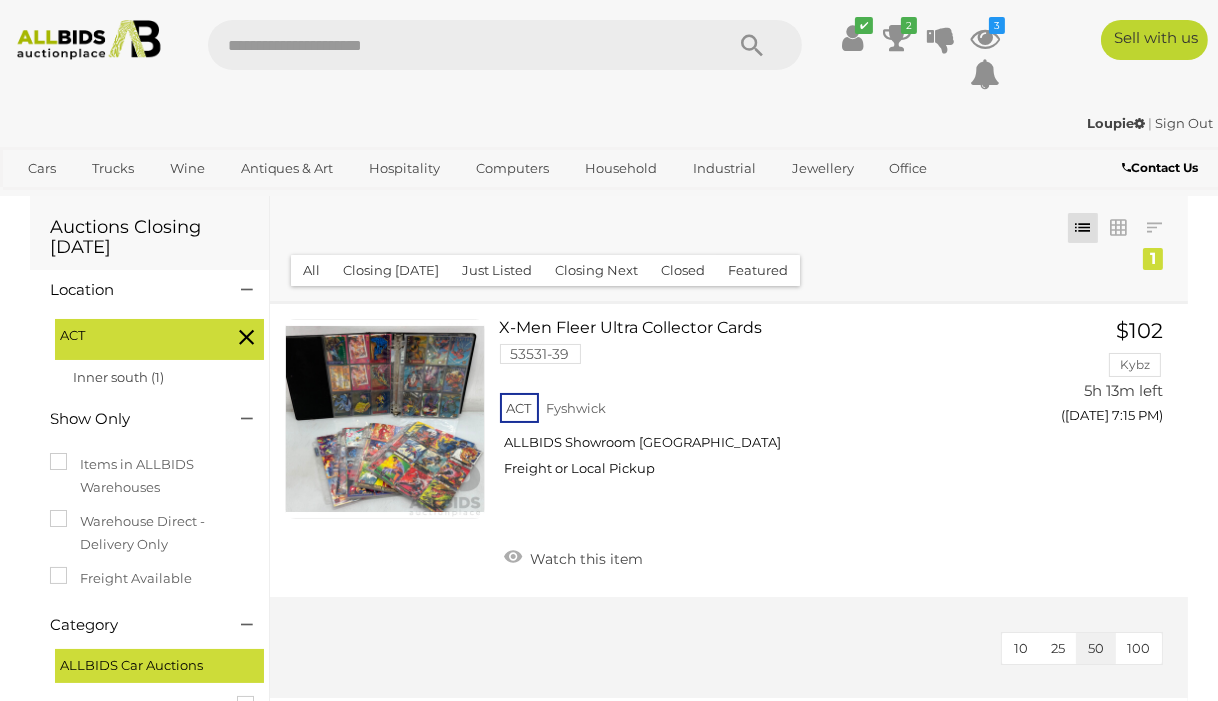 scroll, scrollTop: 0, scrollLeft: 0, axis: both 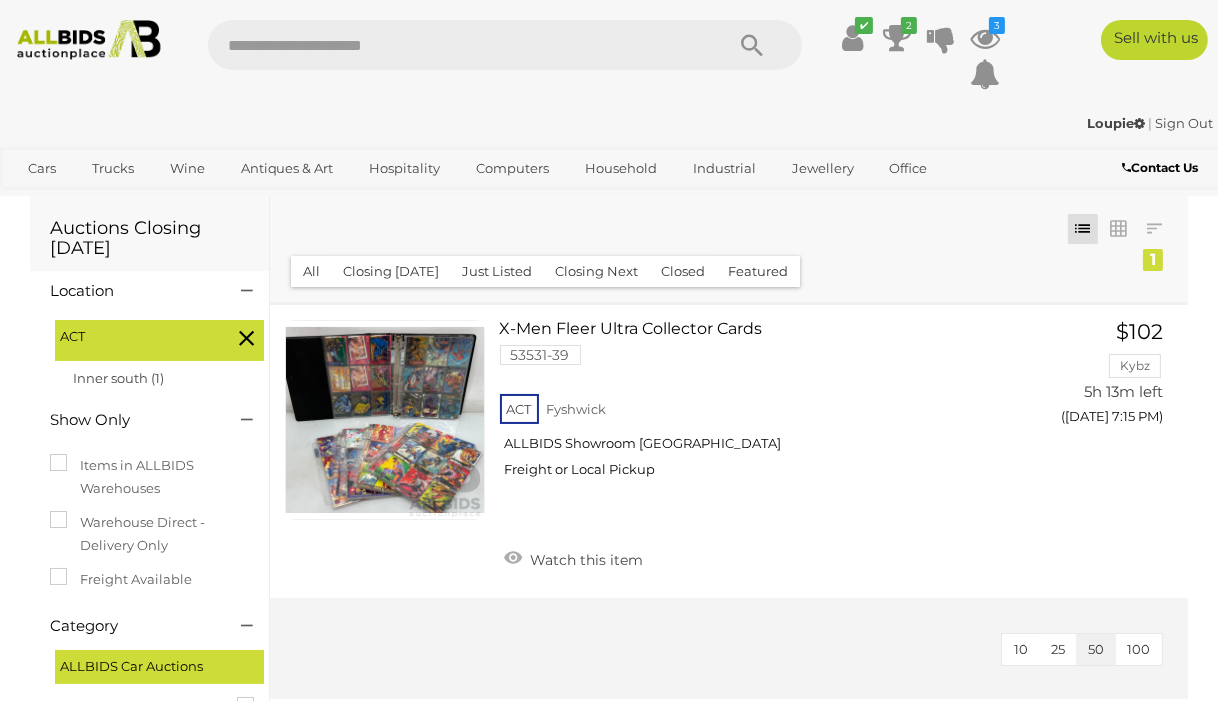 click at bounding box center (89, 40) 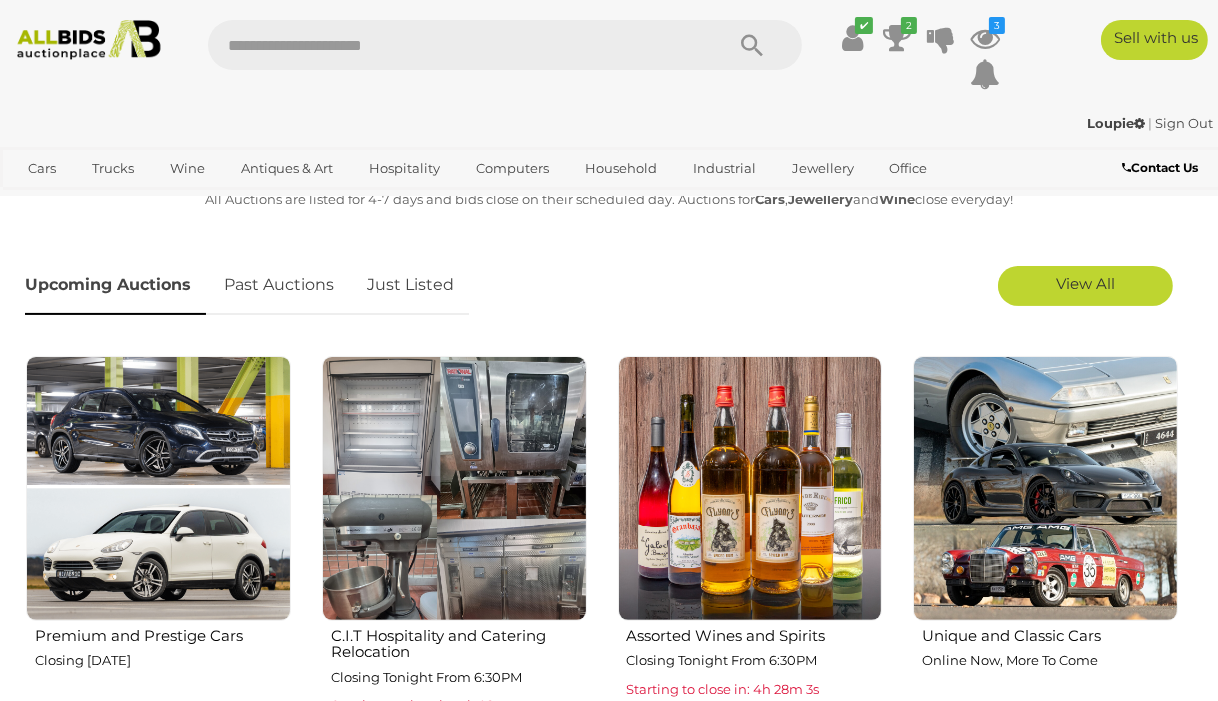 scroll, scrollTop: 500, scrollLeft: 0, axis: vertical 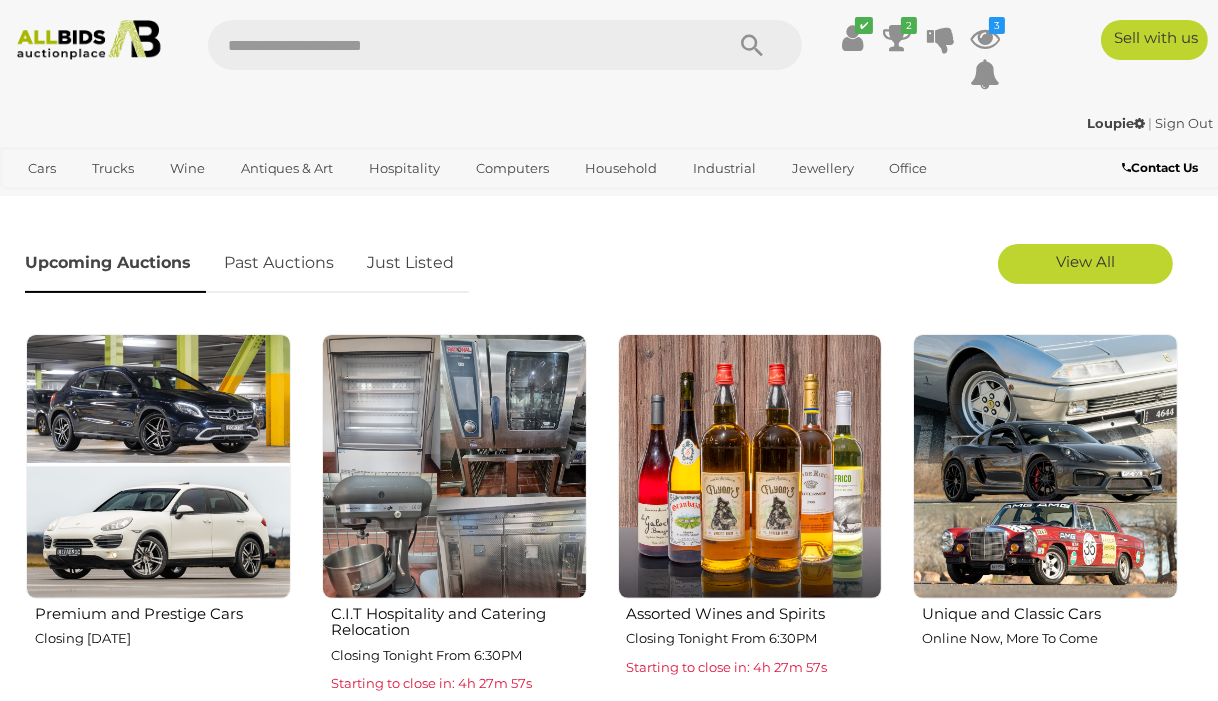 click at bounding box center [750, 466] 